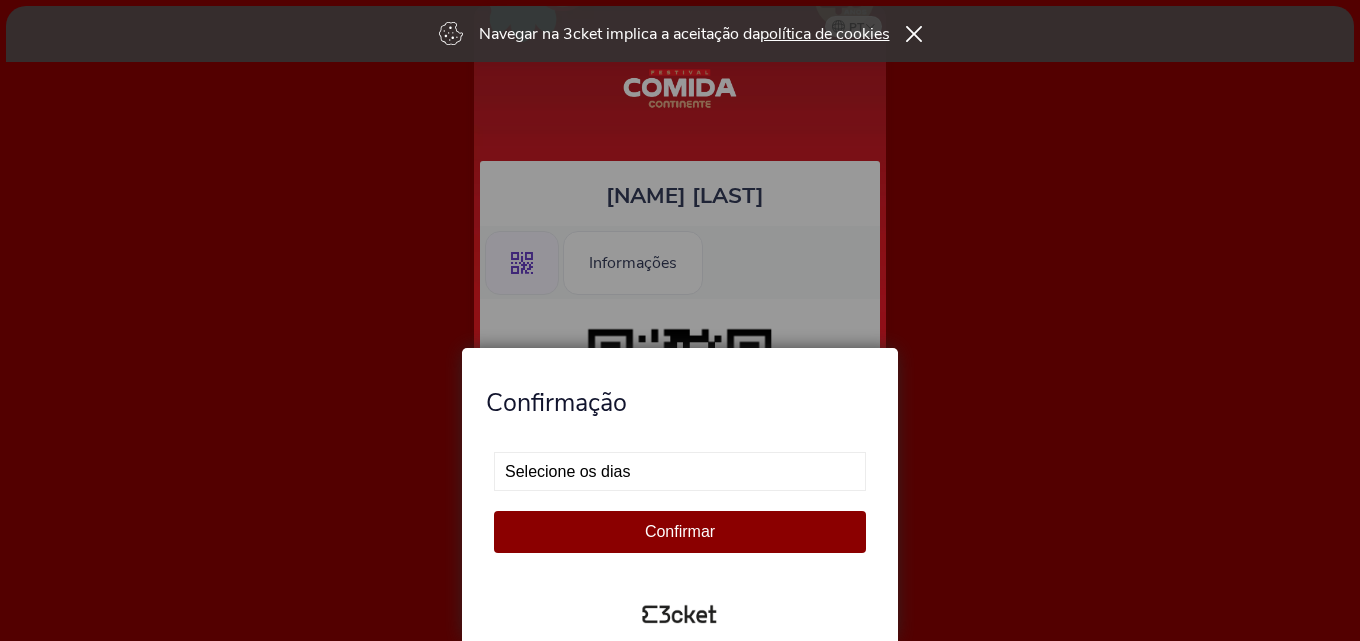 scroll, scrollTop: 0, scrollLeft: 0, axis: both 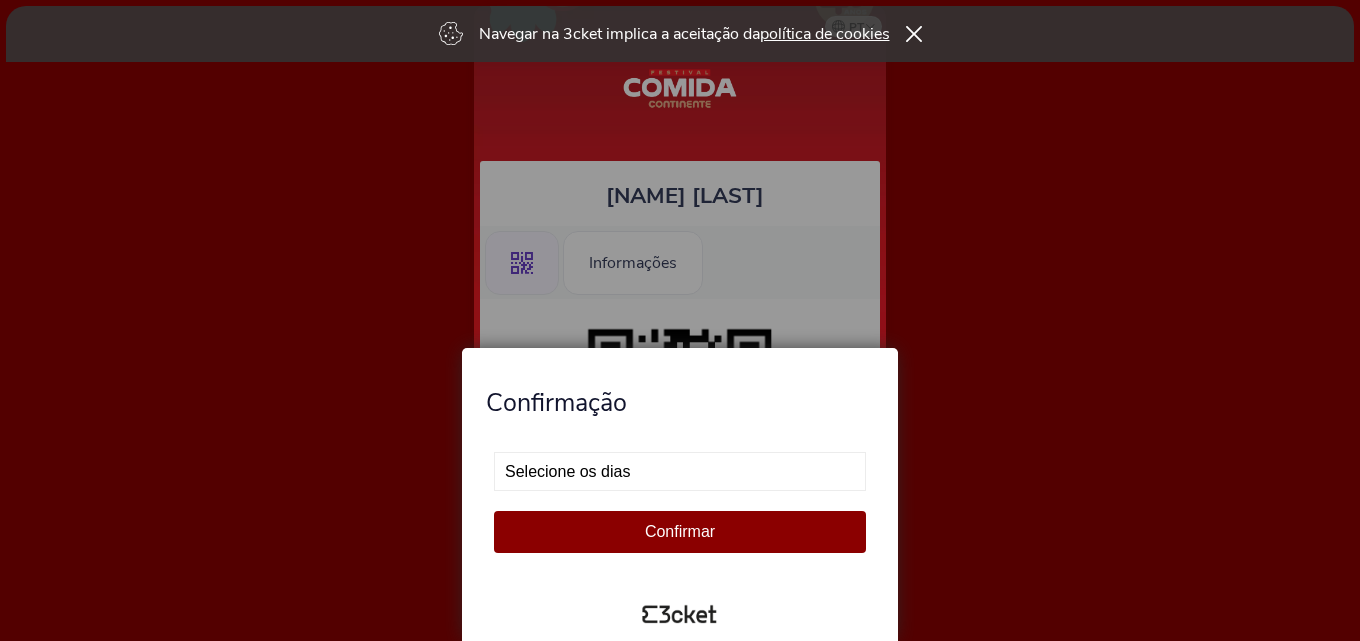click on "Selecione os dias
Não vou poder estar presente
Exclusivo dia [DATE]
Exclusivo dia [DATE]" at bounding box center [680, 471] 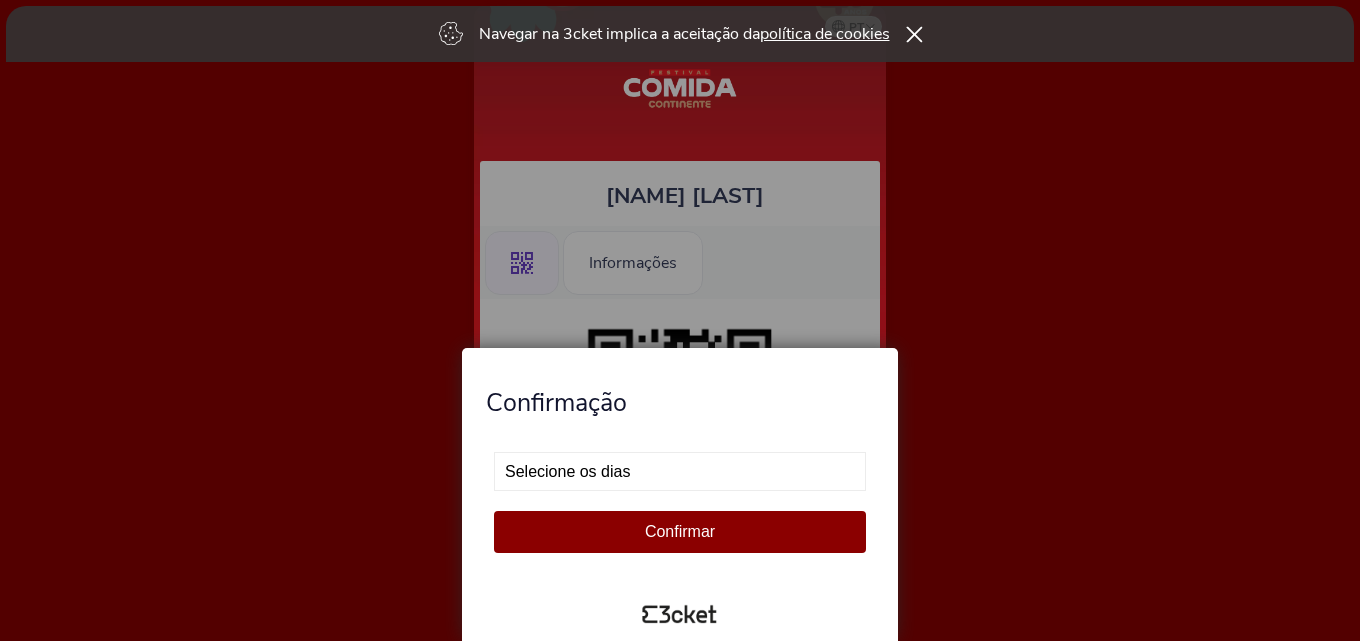 click at bounding box center (913, 34) 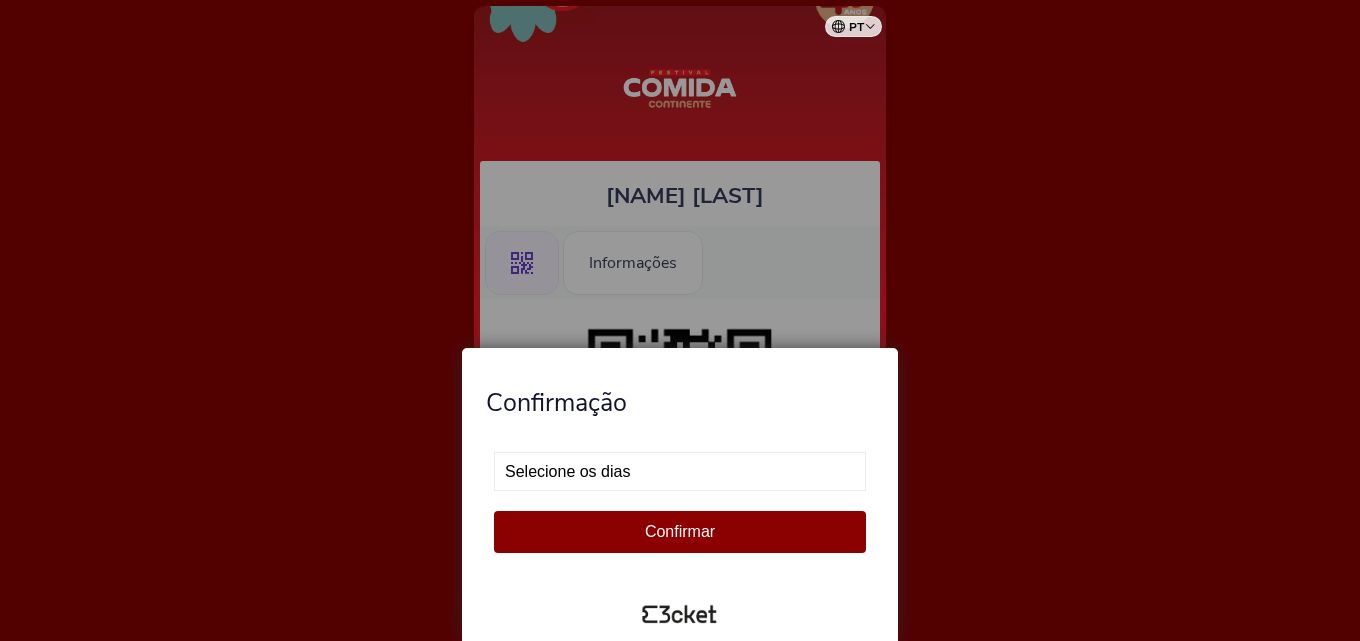 click at bounding box center [680, 320] 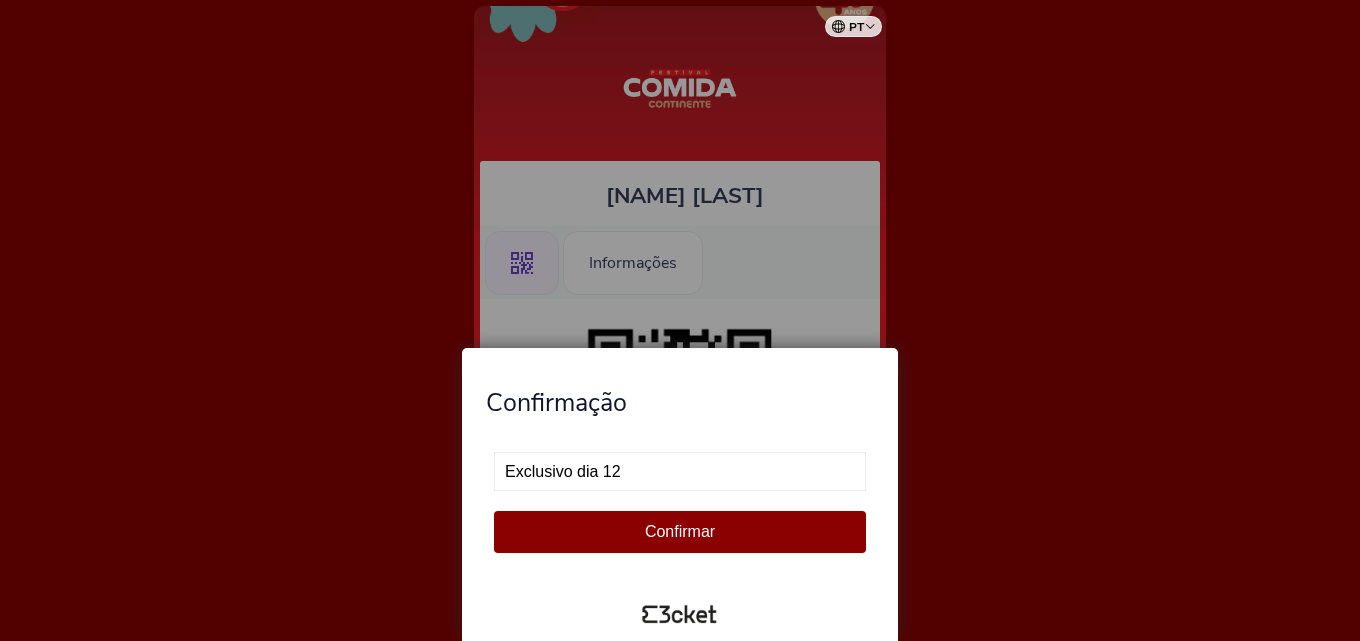 click on "Selecione os dias
Não vou poder estar presente
Exclusivo dia 12
Exclusivo dia 13" at bounding box center (680, 471) 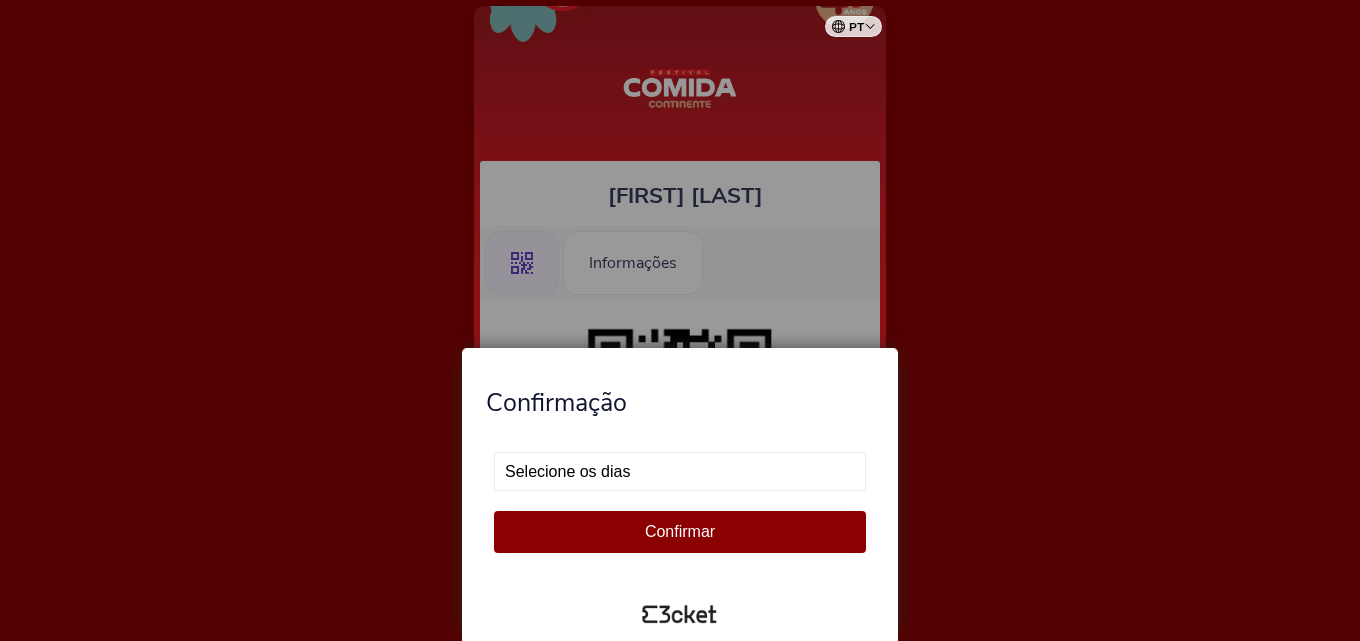 scroll, scrollTop: 0, scrollLeft: 0, axis: both 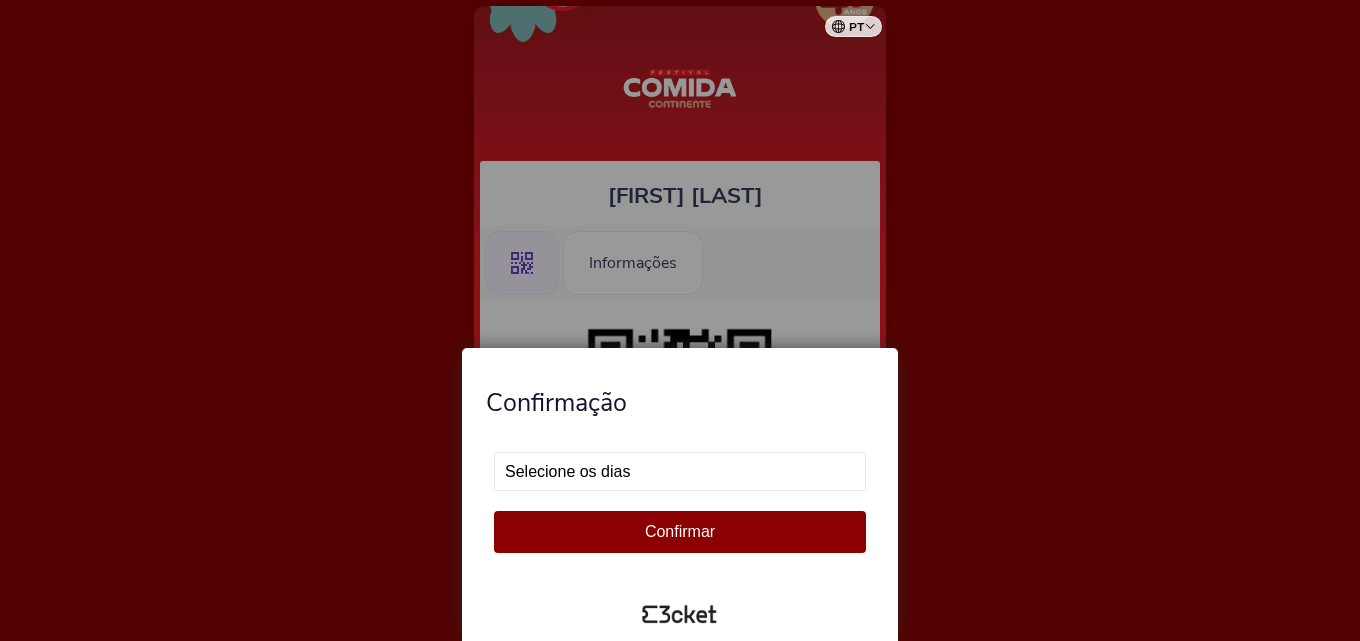 click at bounding box center [680, 320] 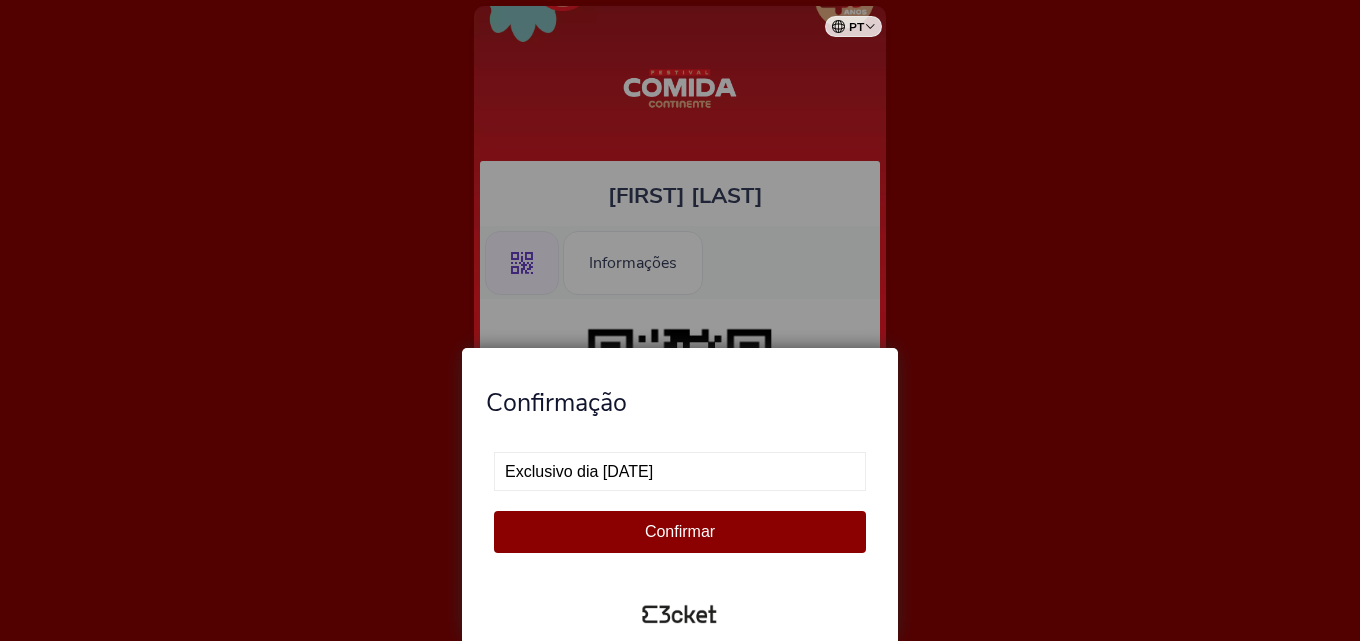 click on "Selecione os dias
Não vou poder estar presente
Exclusivo dia 12
Exclusivo dia 13" at bounding box center [680, 471] 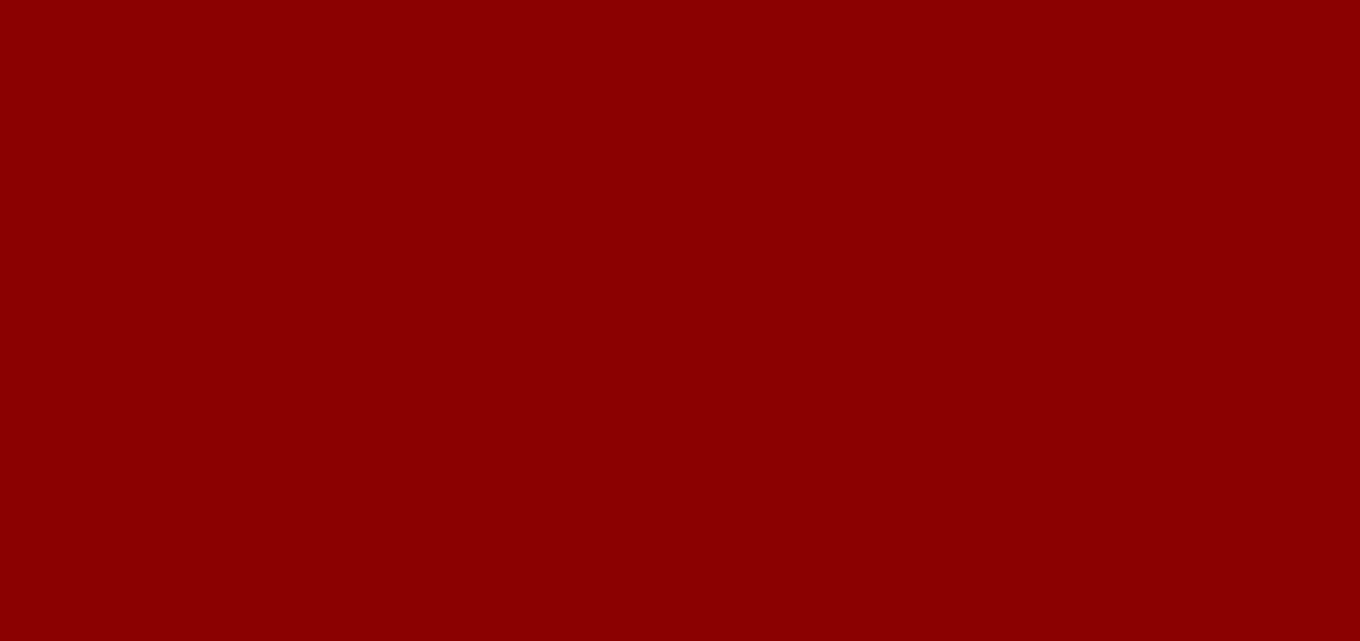 scroll, scrollTop: 0, scrollLeft: 0, axis: both 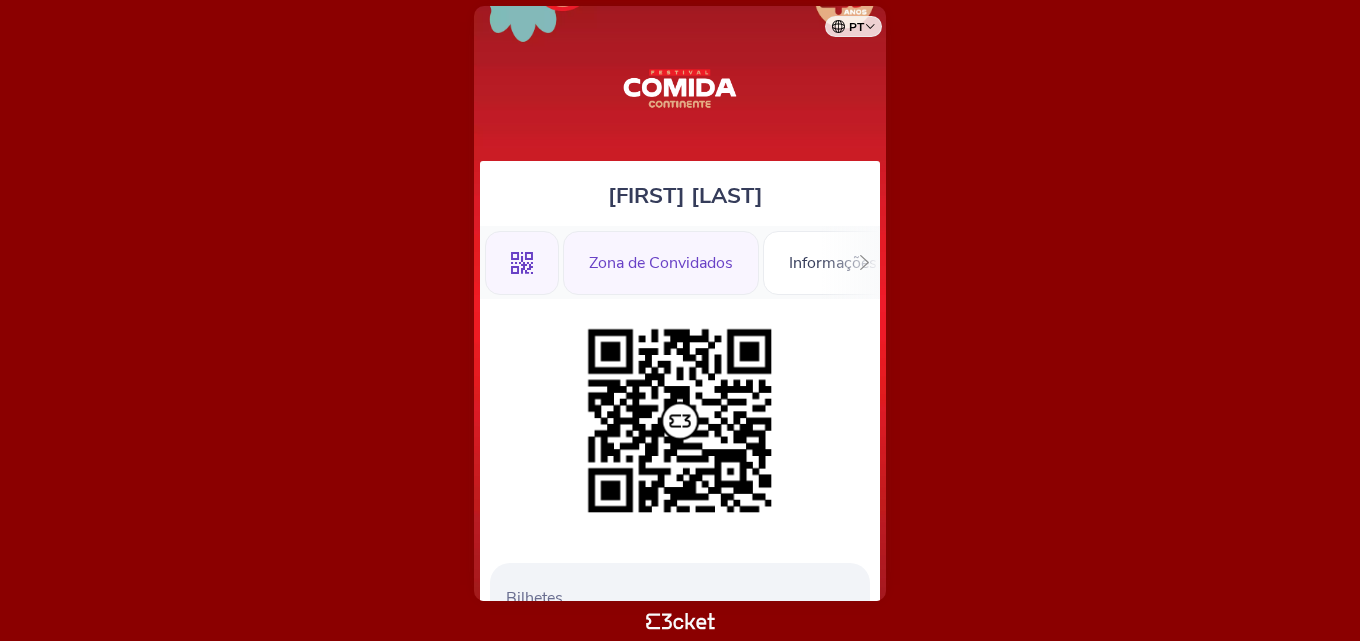 click on "Zona de Convidados" at bounding box center [661, 263] 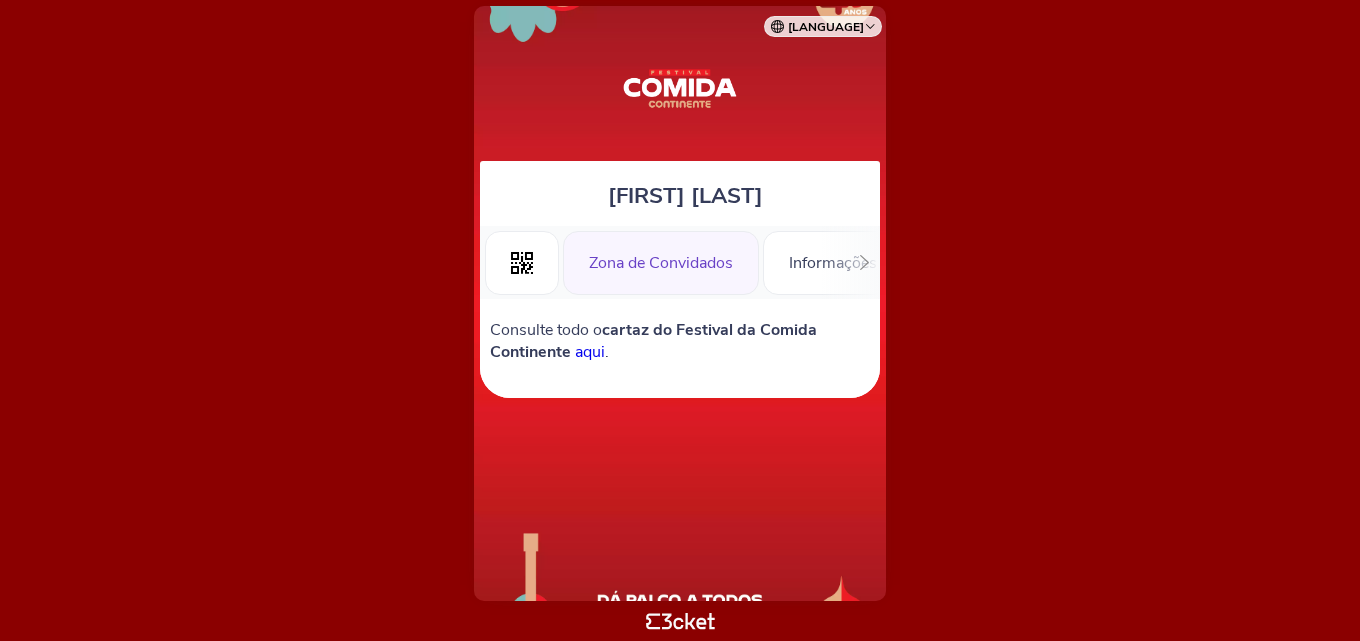 scroll, scrollTop: 0, scrollLeft: 0, axis: both 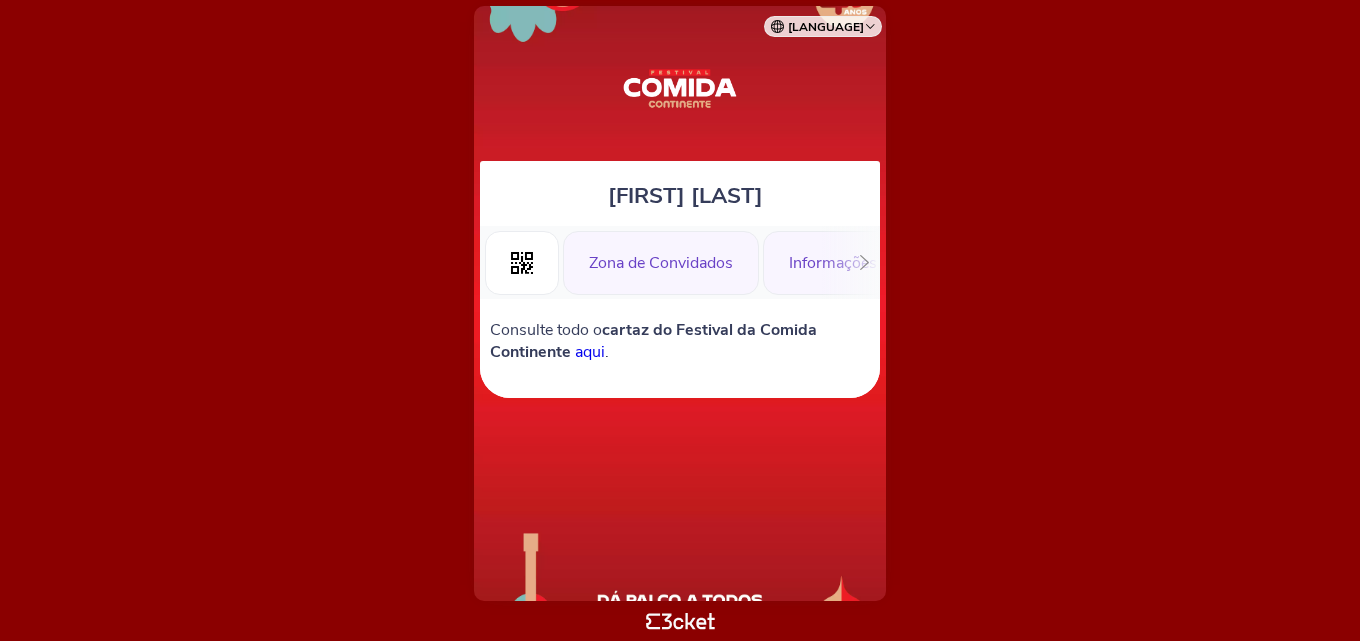 click on "Informações" at bounding box center (833, 263) 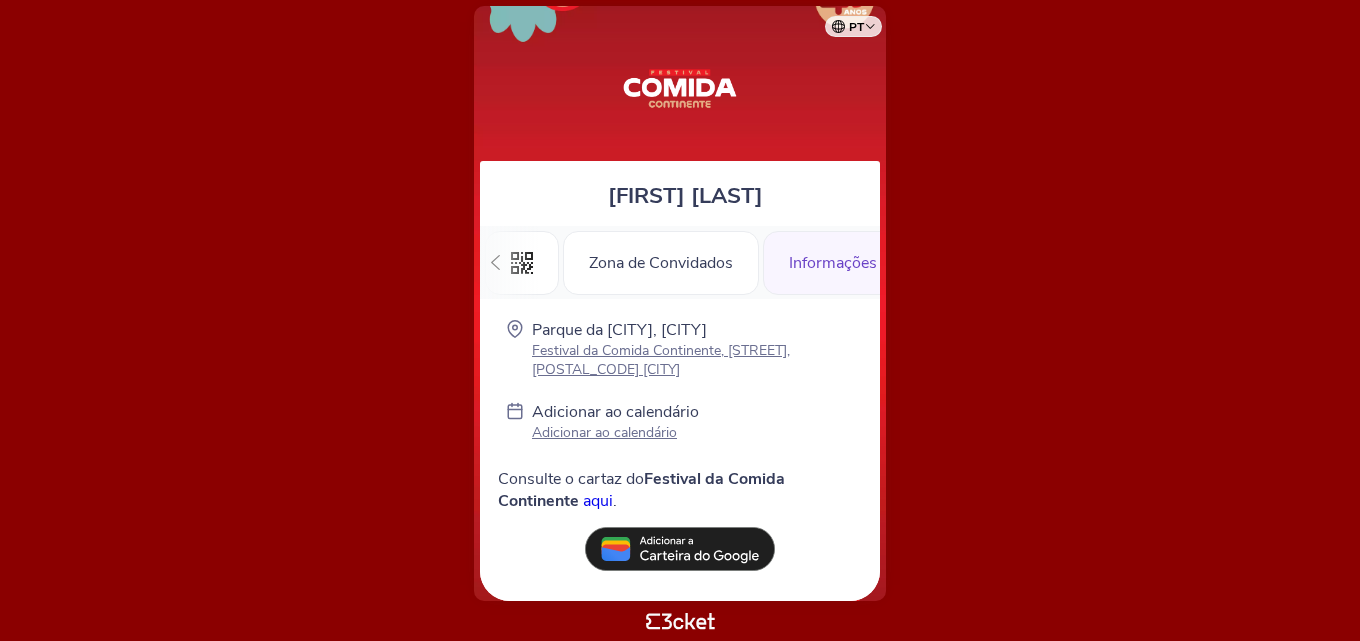 scroll, scrollTop: 0, scrollLeft: 0, axis: both 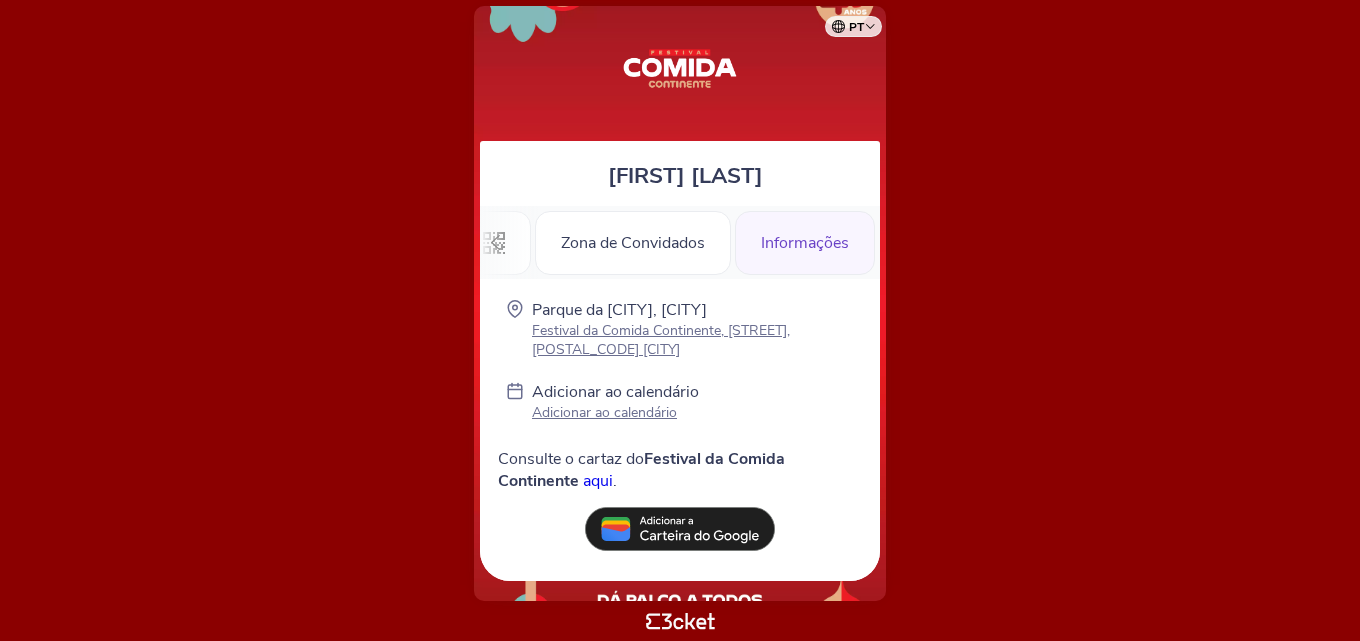 click on "Informações" at bounding box center (805, 243) 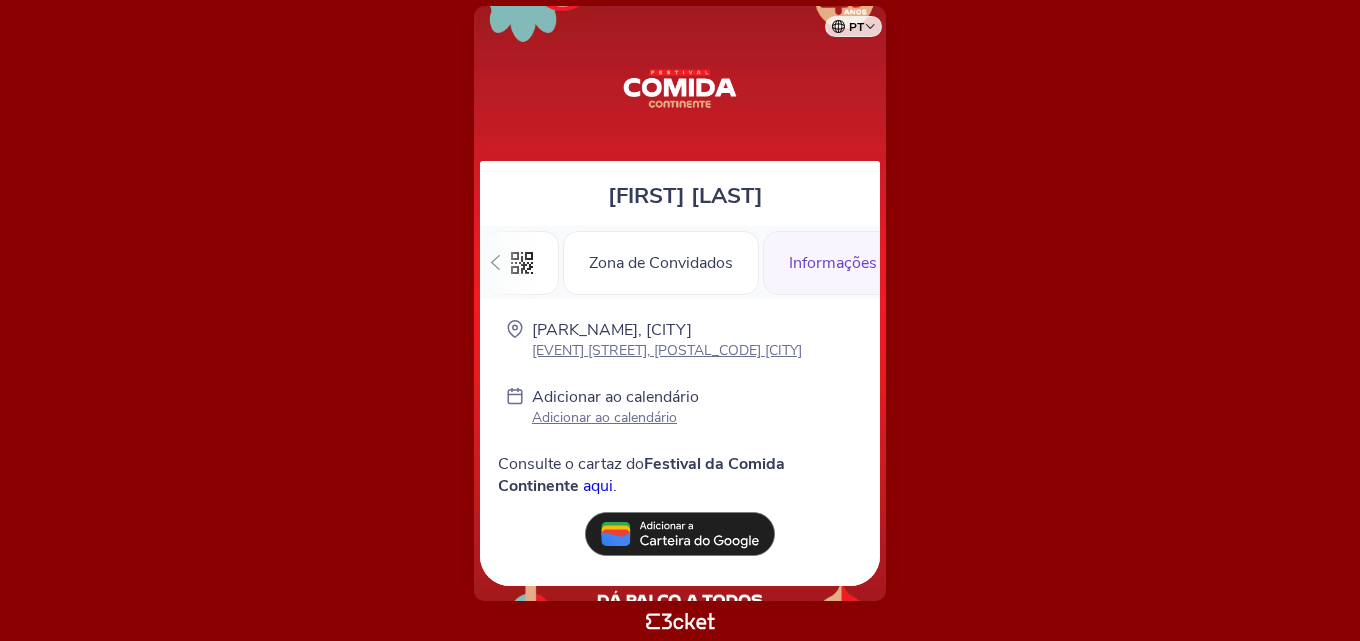 scroll, scrollTop: 0, scrollLeft: 0, axis: both 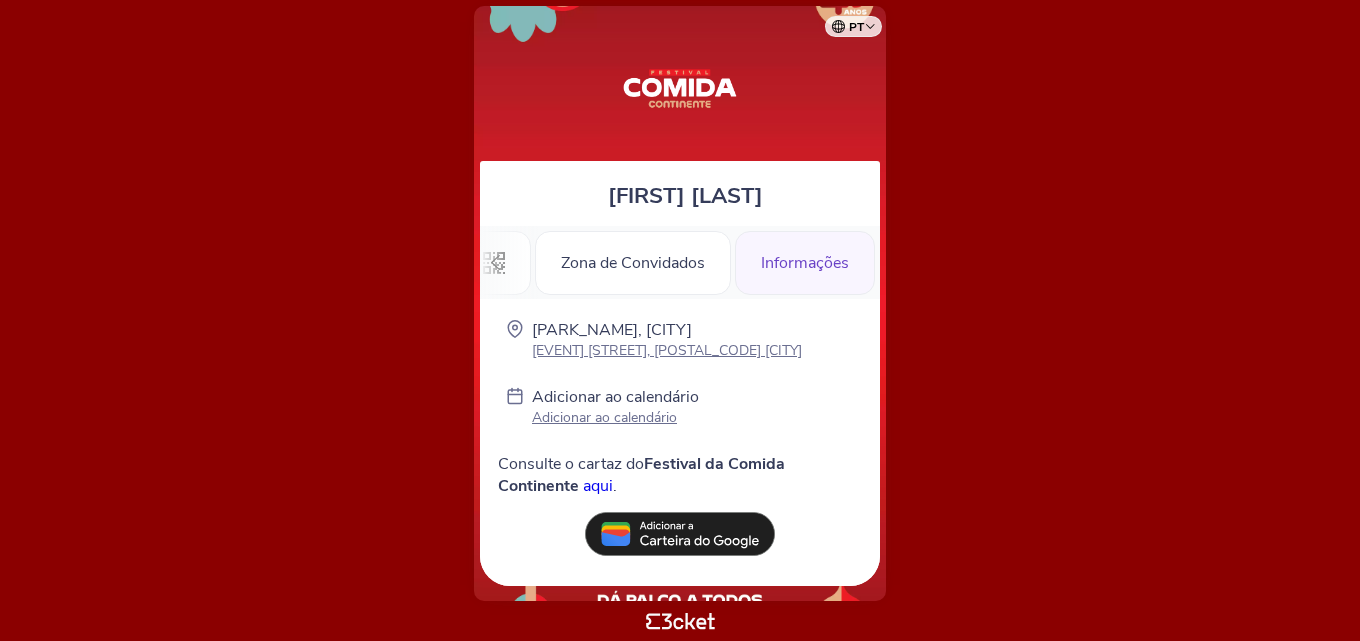 click at bounding box center (495, 262) 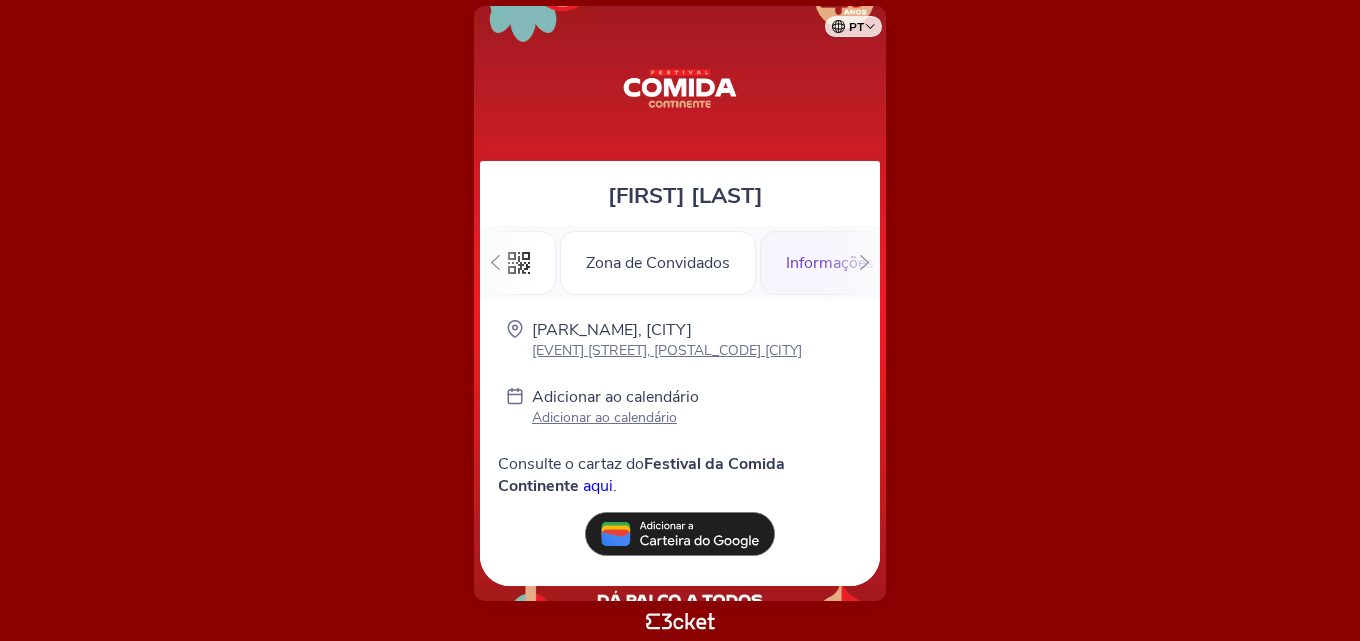 scroll, scrollTop: 0, scrollLeft: 0, axis: both 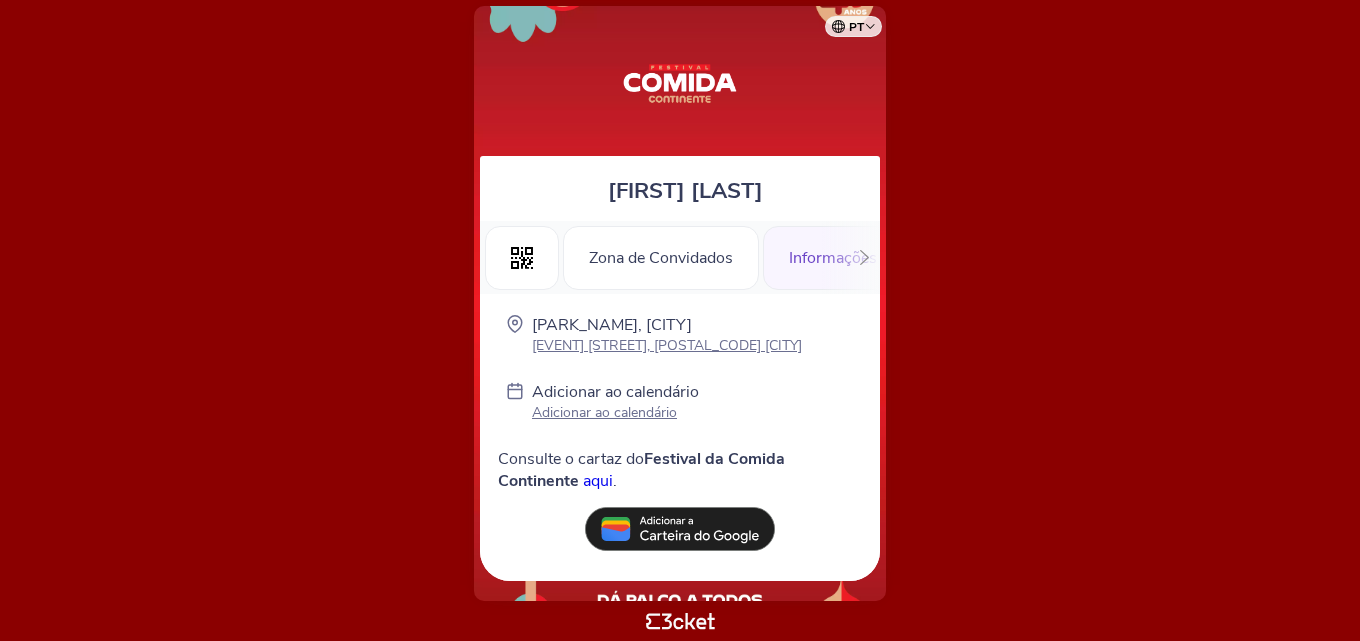 click at bounding box center (680, 529) 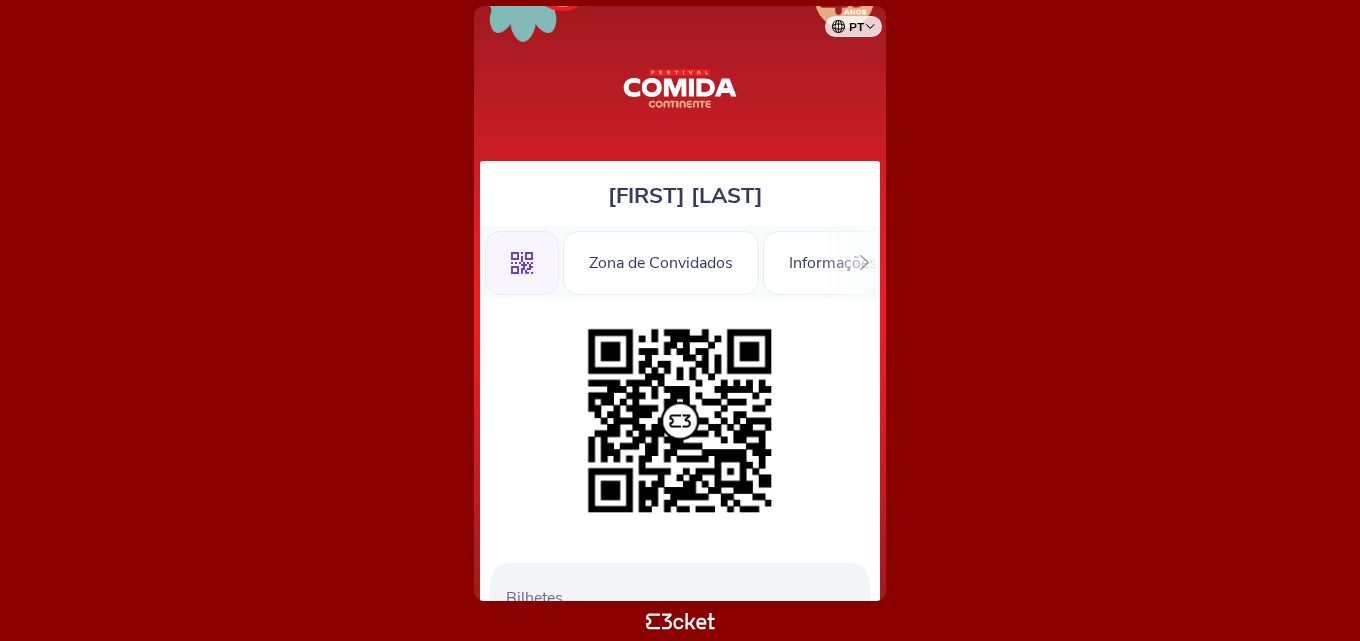 scroll, scrollTop: 0, scrollLeft: 0, axis: both 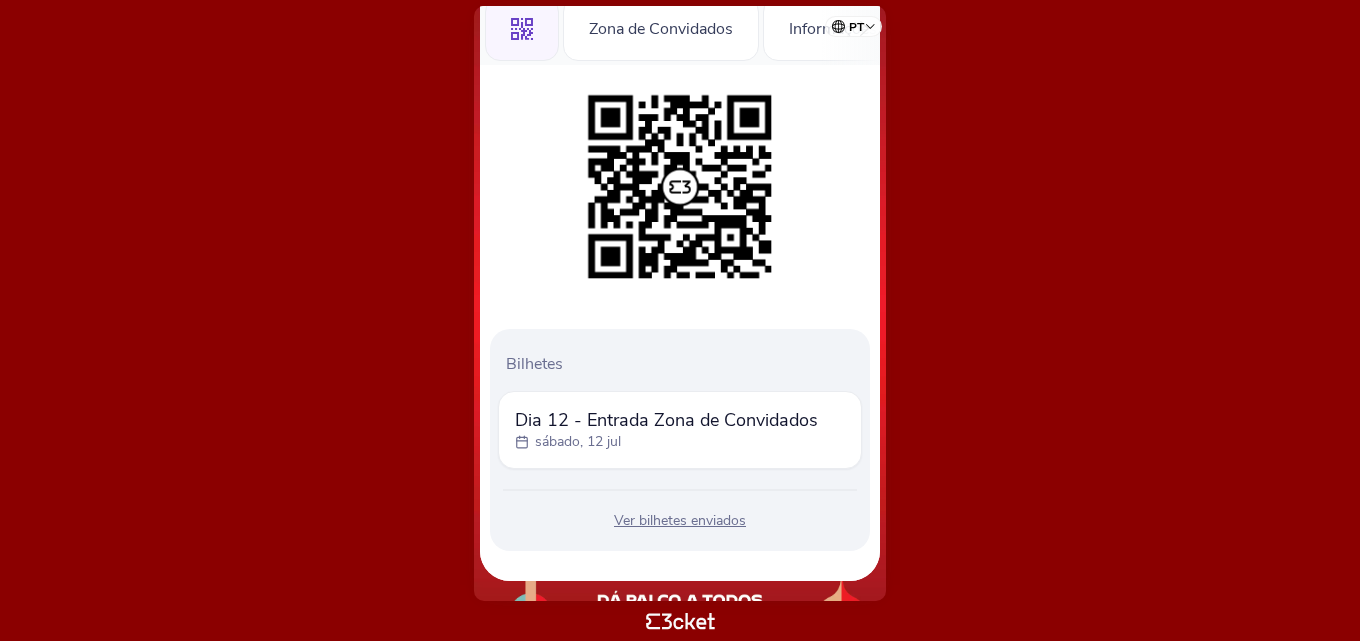 click on "Ver bilhetes enviados" at bounding box center [680, 521] 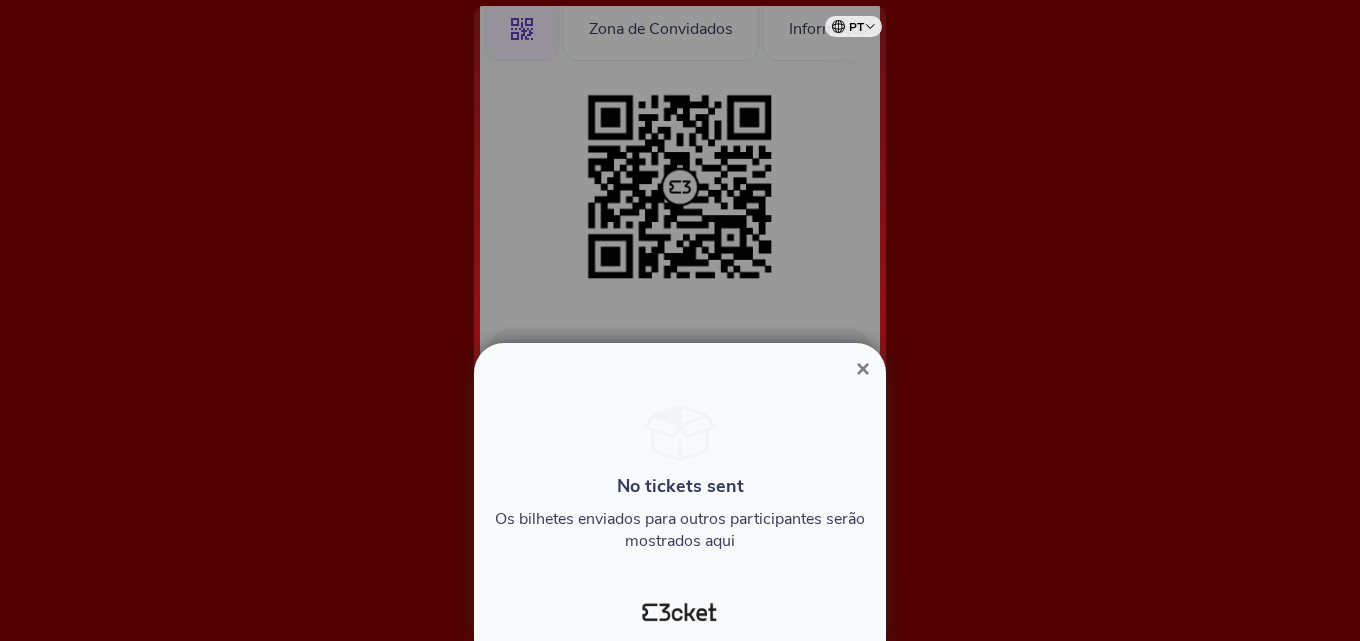 click on "×" at bounding box center (863, 369) 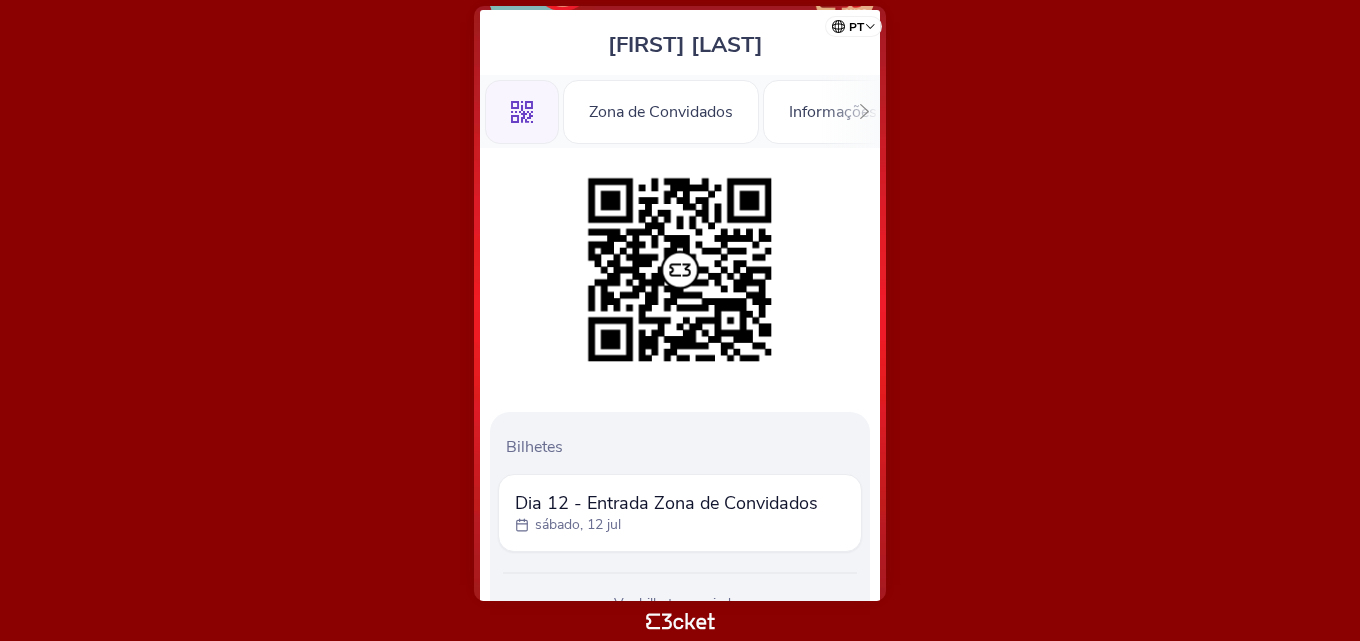 scroll, scrollTop: 0, scrollLeft: 0, axis: both 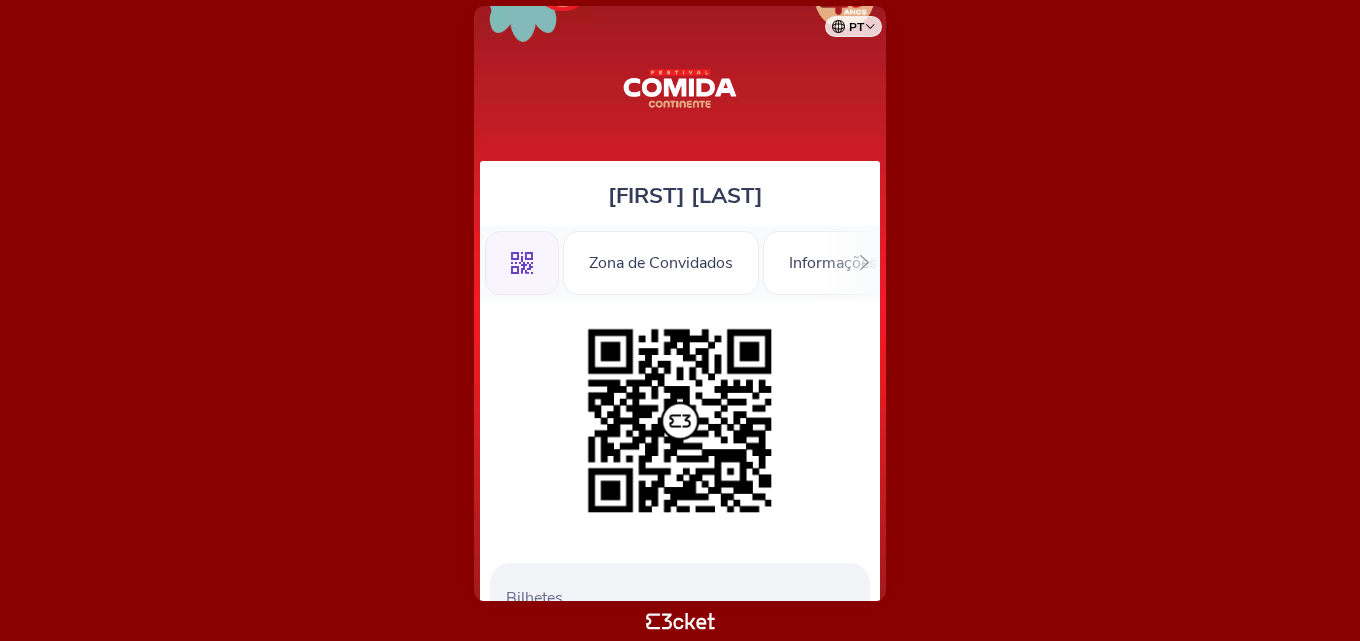 click at bounding box center (864, 262) 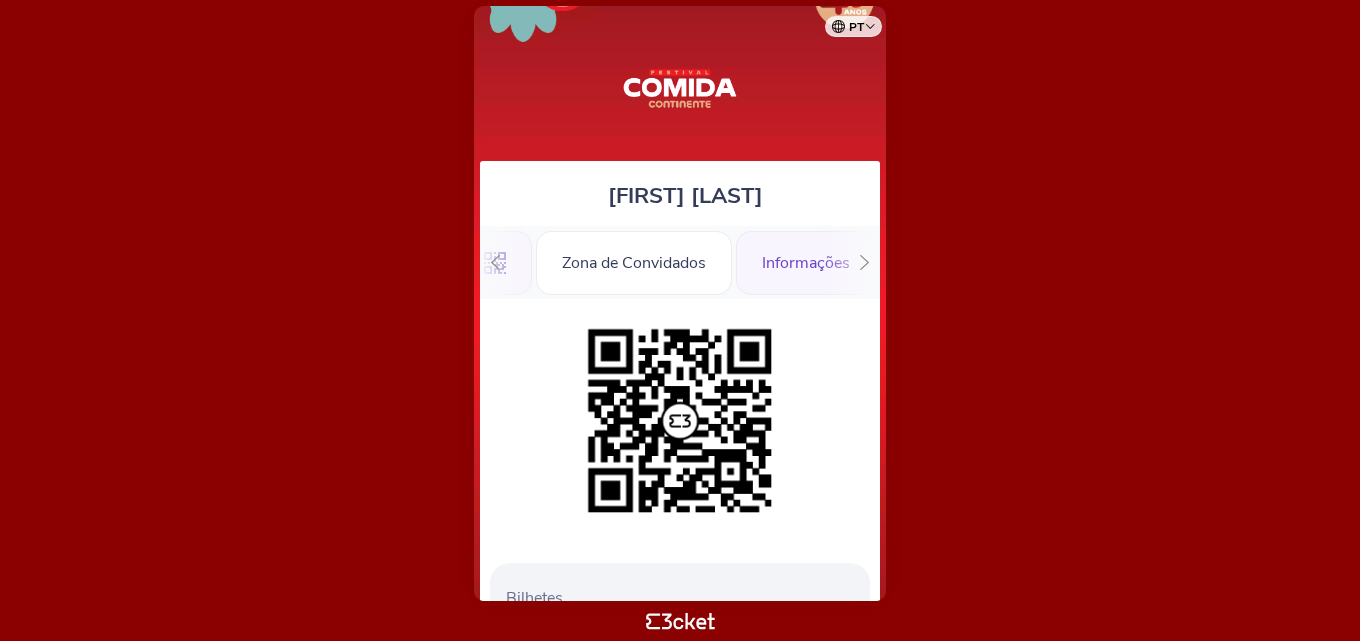 click on ".st0{fill-rule:evenodd;clip-rule:evenodd;}
Zona de Convidados
Informações" at bounding box center (680, 262) 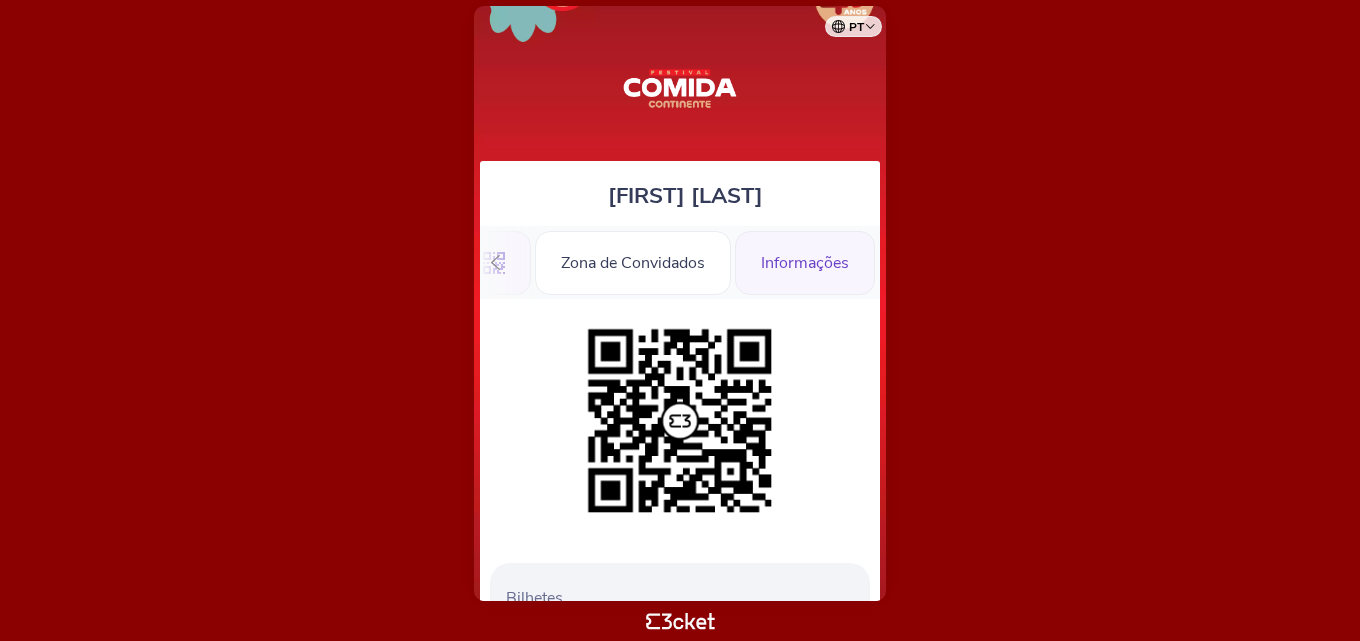 click on "Informações" at bounding box center (805, 263) 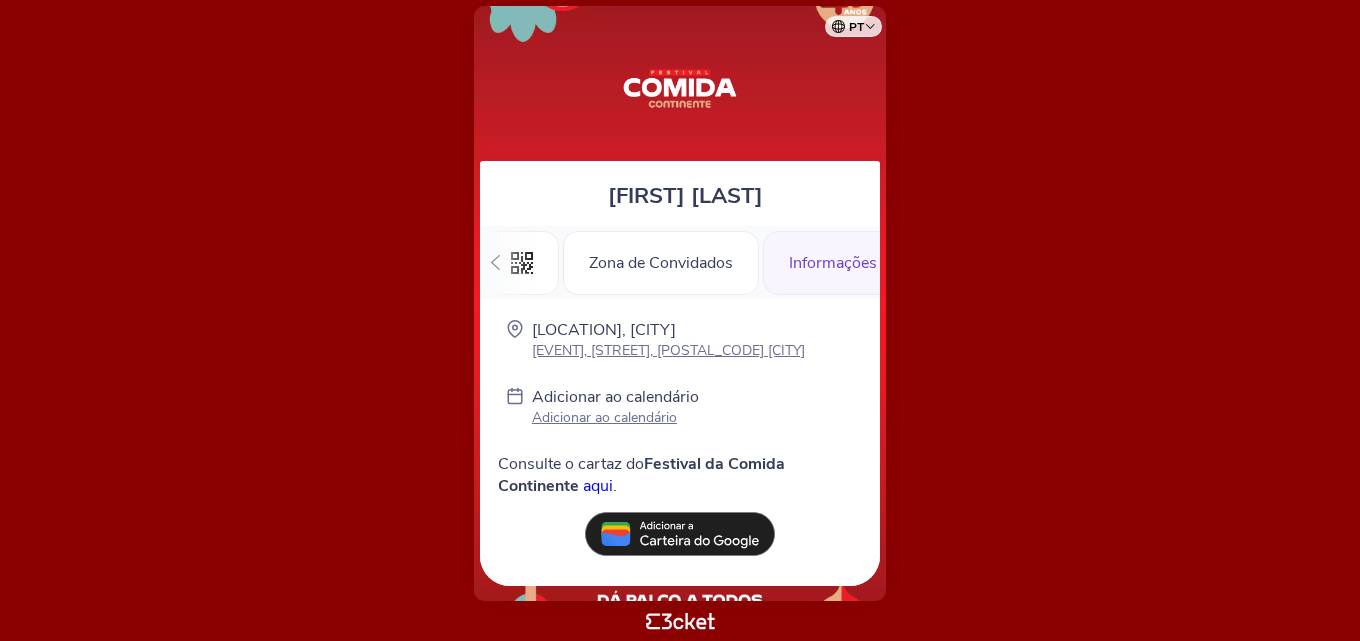 scroll, scrollTop: 0, scrollLeft: 0, axis: both 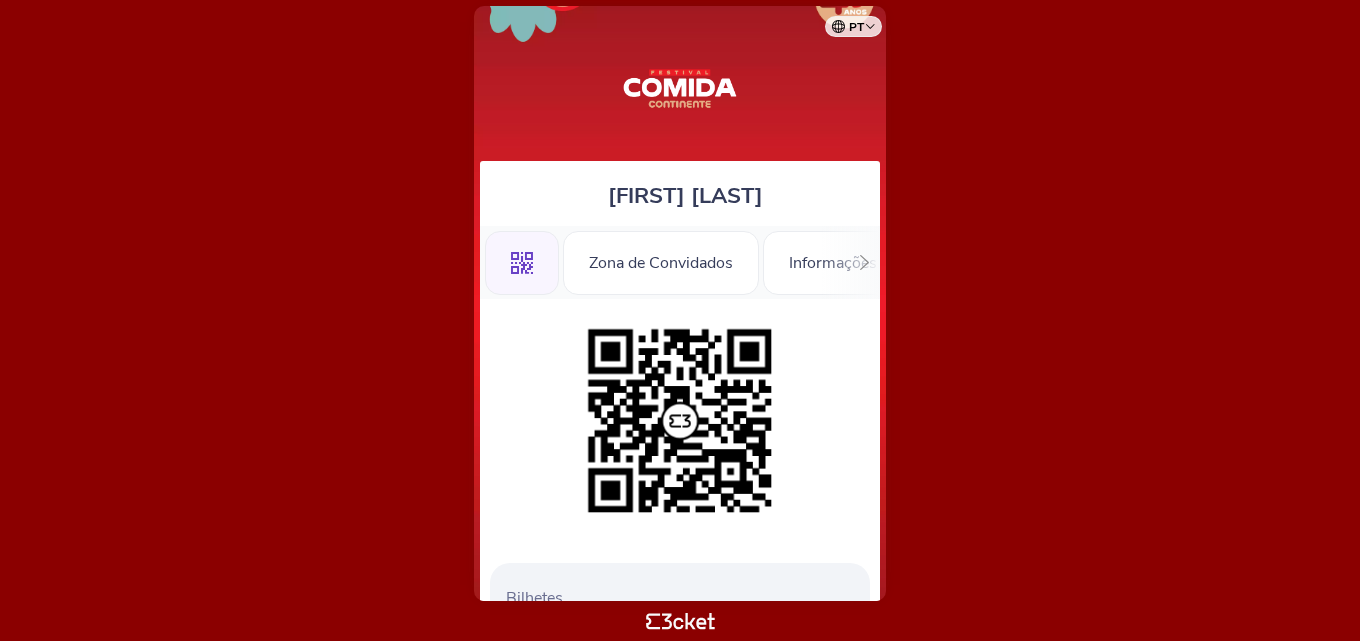 click at bounding box center (522, 263) 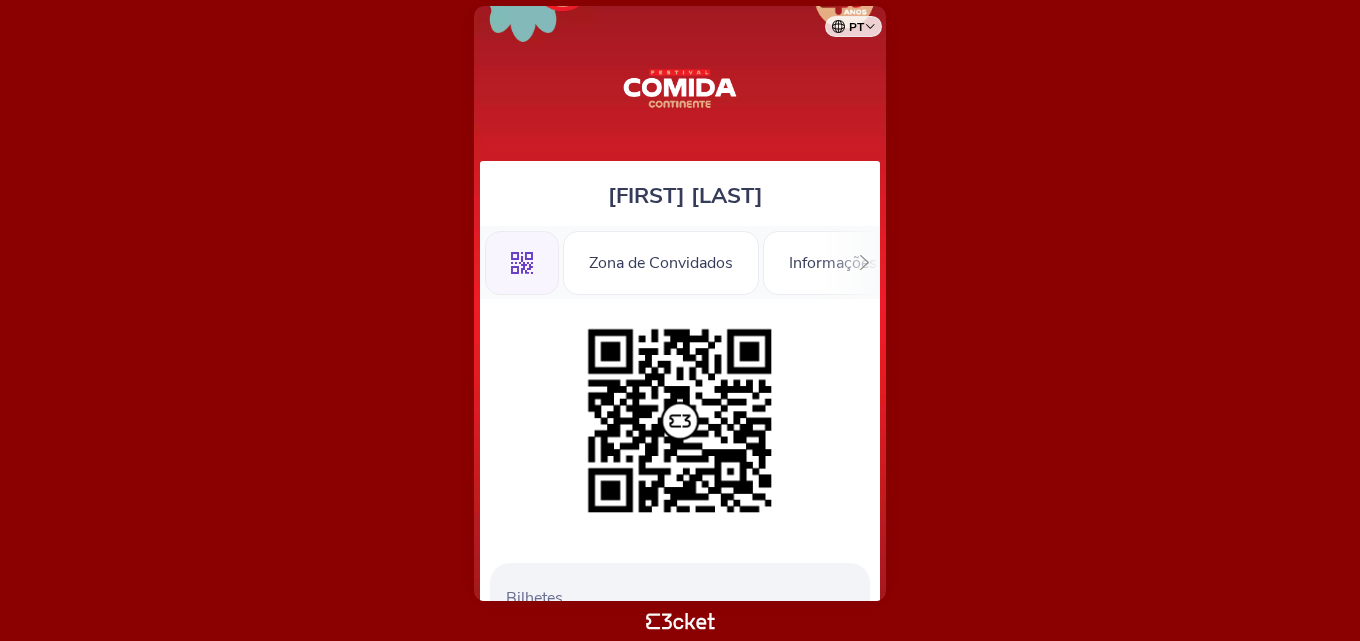 scroll, scrollTop: 0, scrollLeft: 0, axis: both 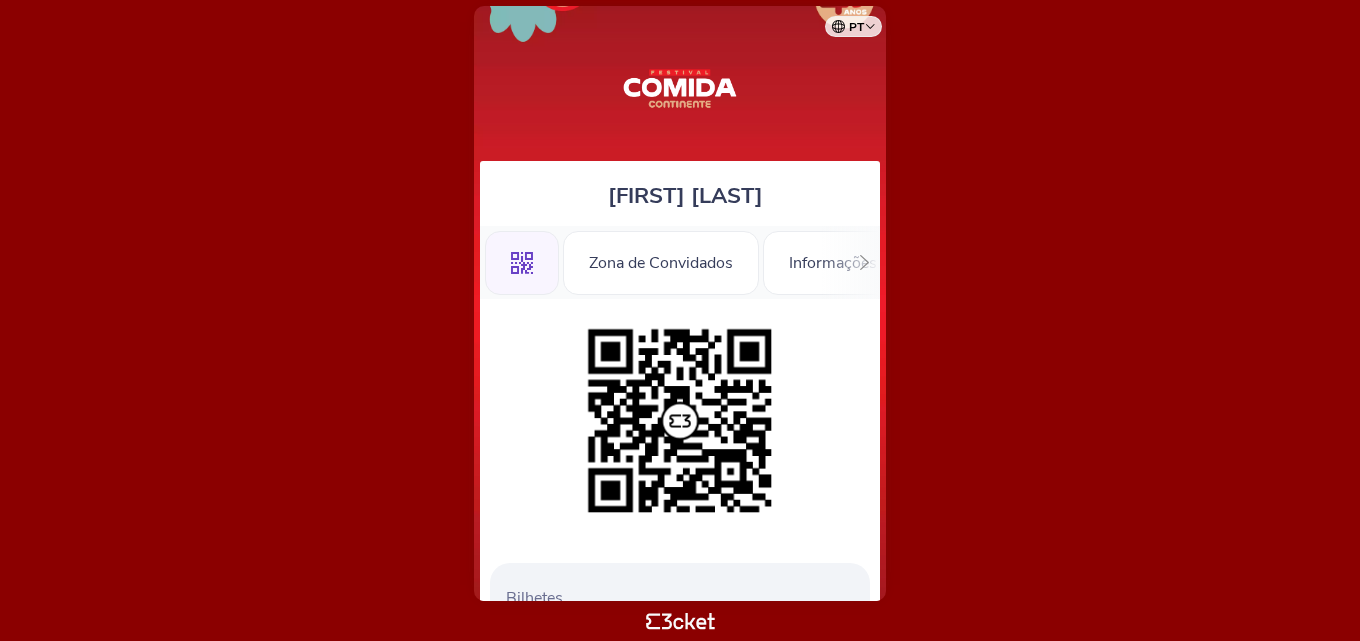 click on "Português ([COUNTRY])
English
Español
Catalan
Français" at bounding box center [857, 23] 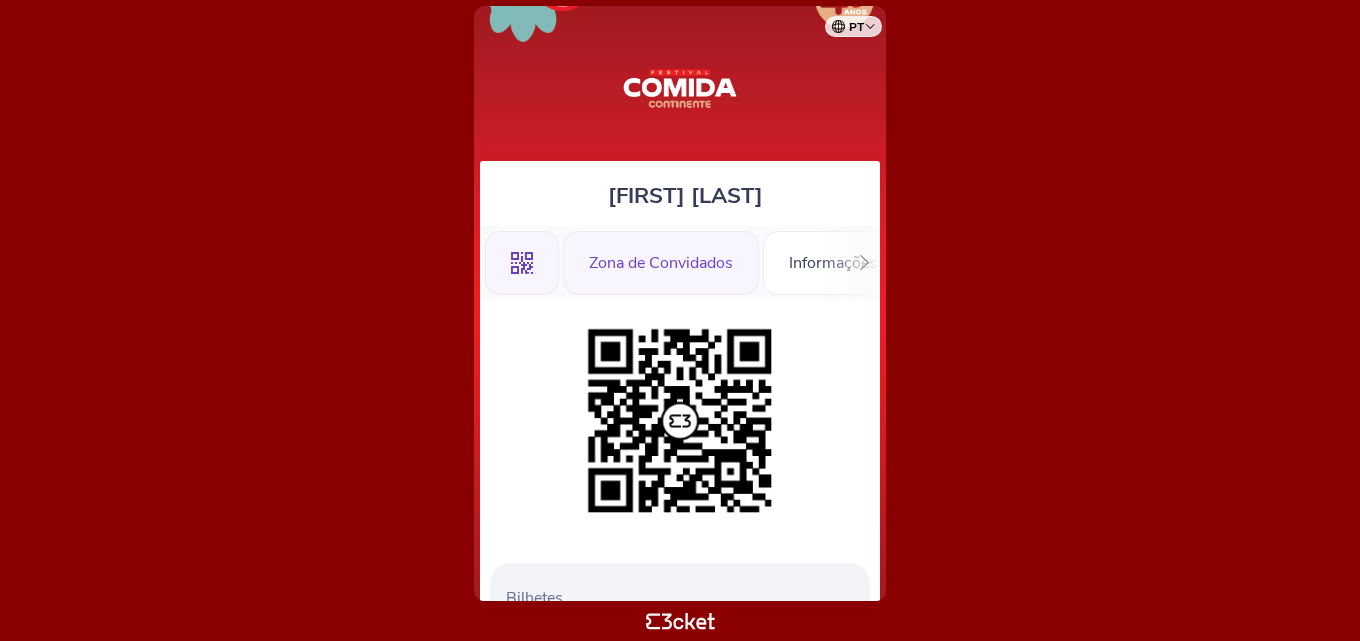 click on "Zona de Convidados" at bounding box center [661, 263] 